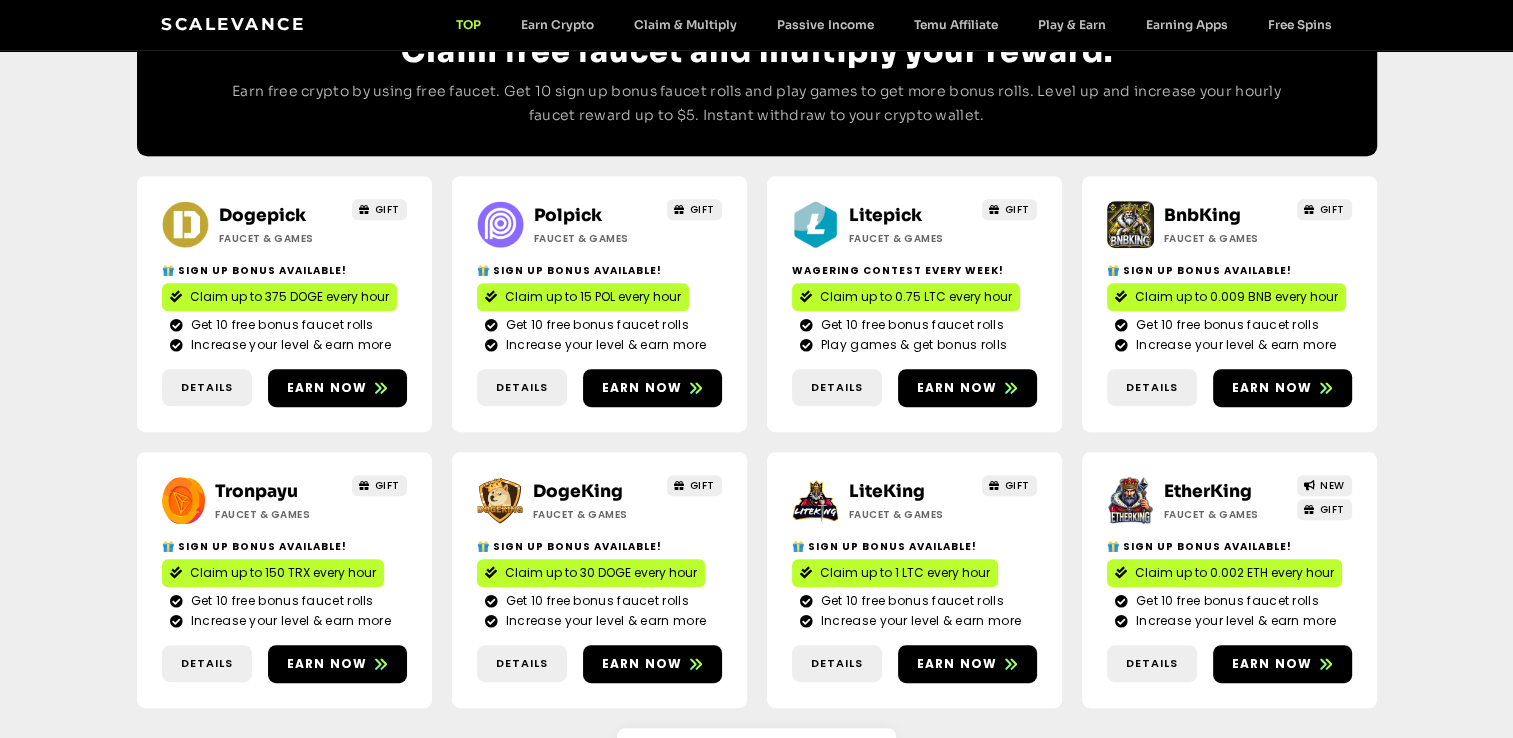 scroll, scrollTop: 920, scrollLeft: 0, axis: vertical 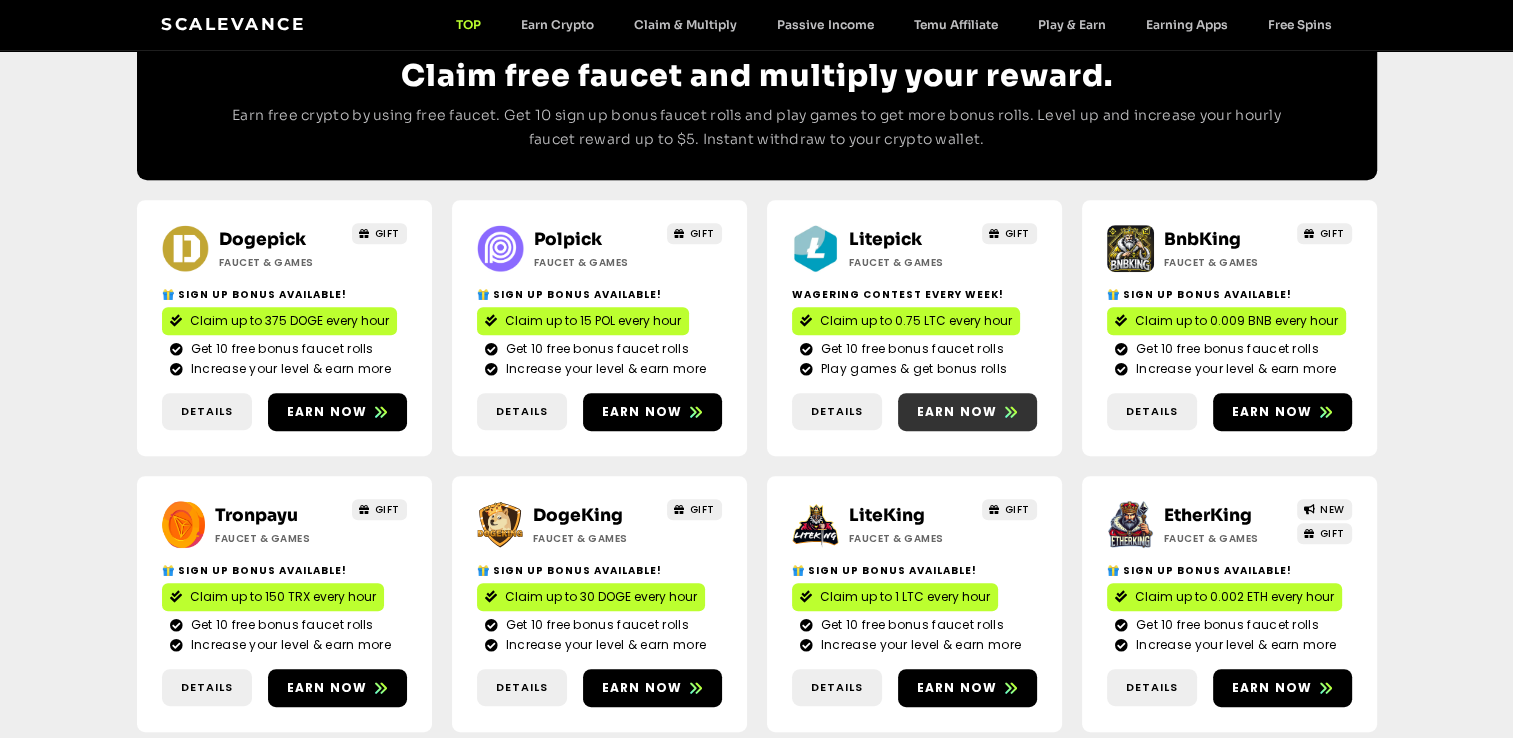 click on "Earn now" at bounding box center [967, 412] 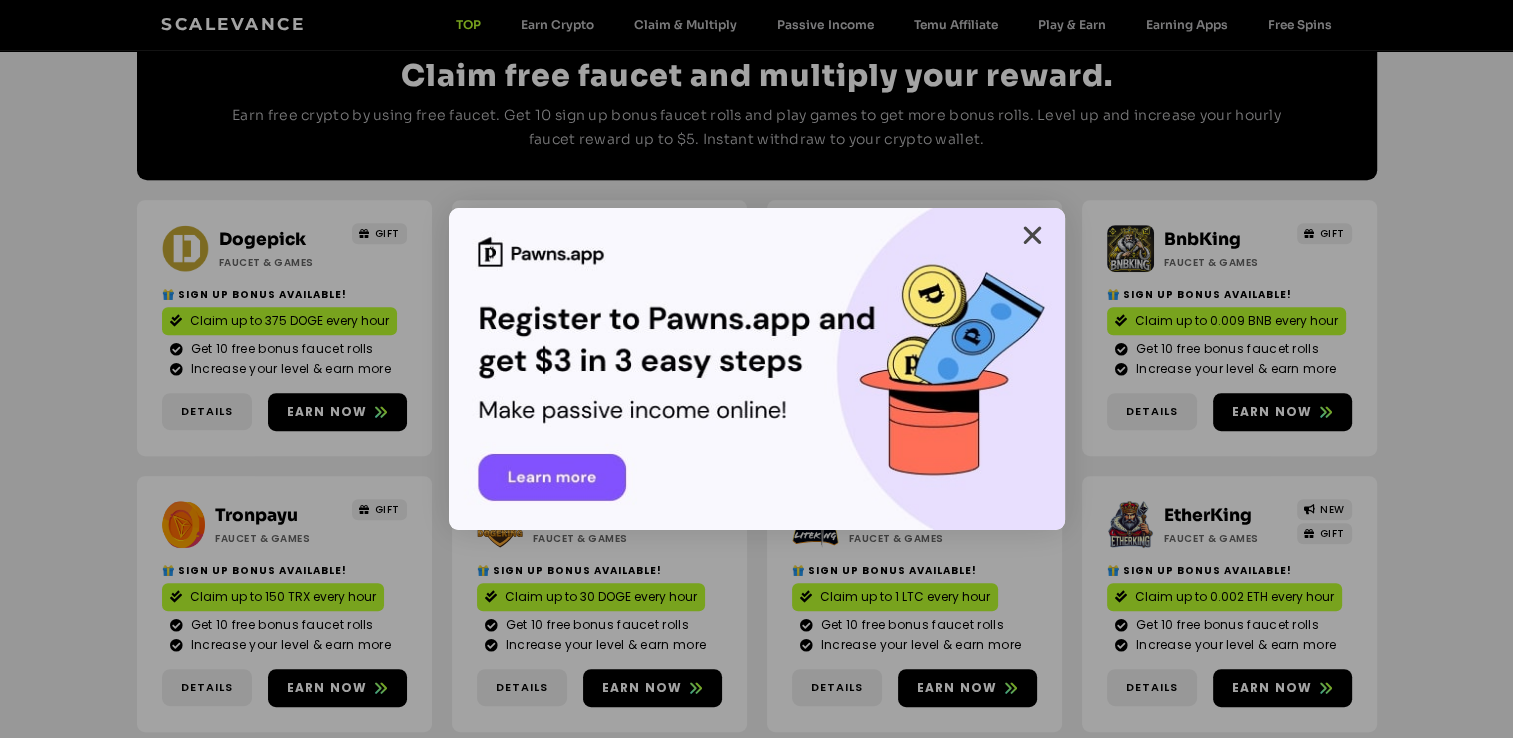 click at bounding box center [1032, 235] 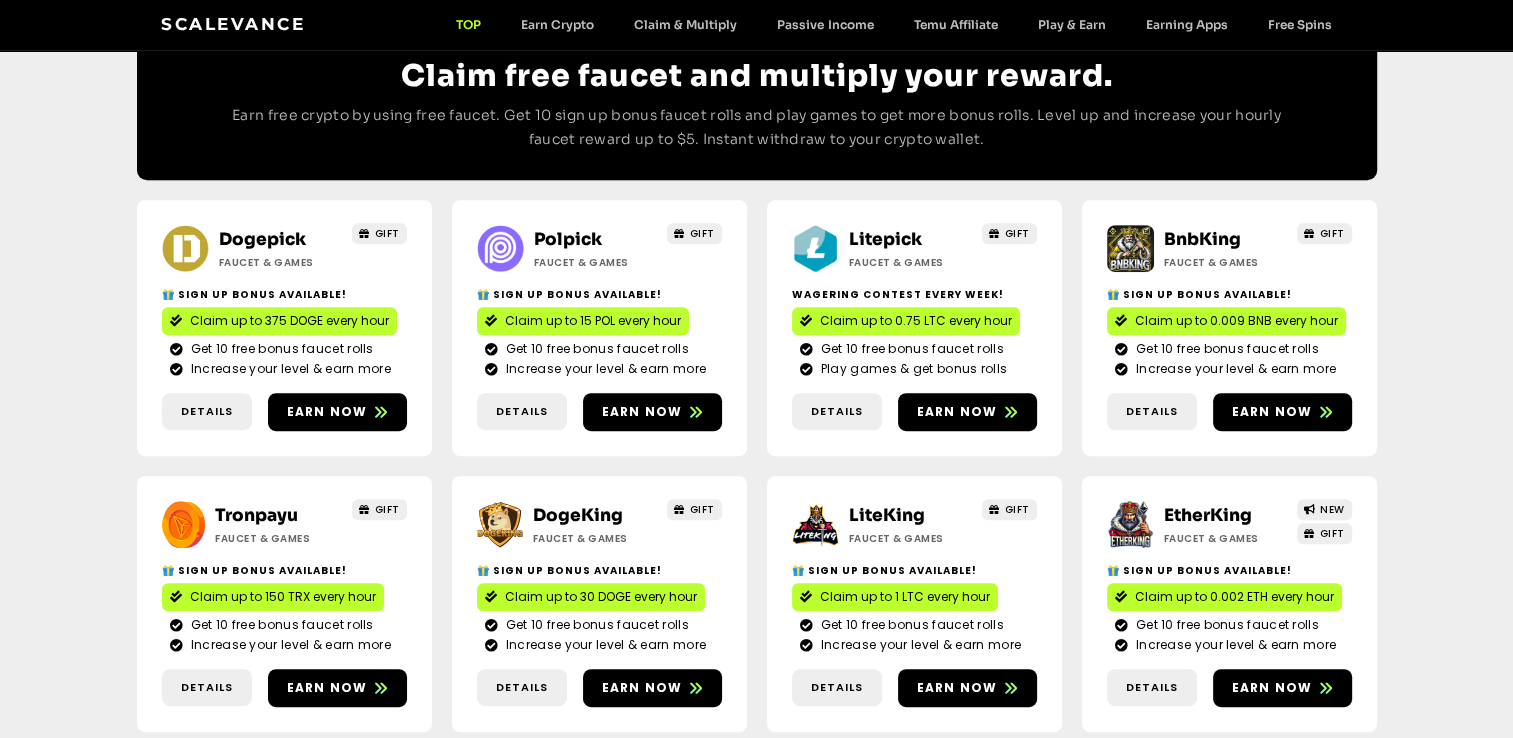 scroll, scrollTop: 979, scrollLeft: 0, axis: vertical 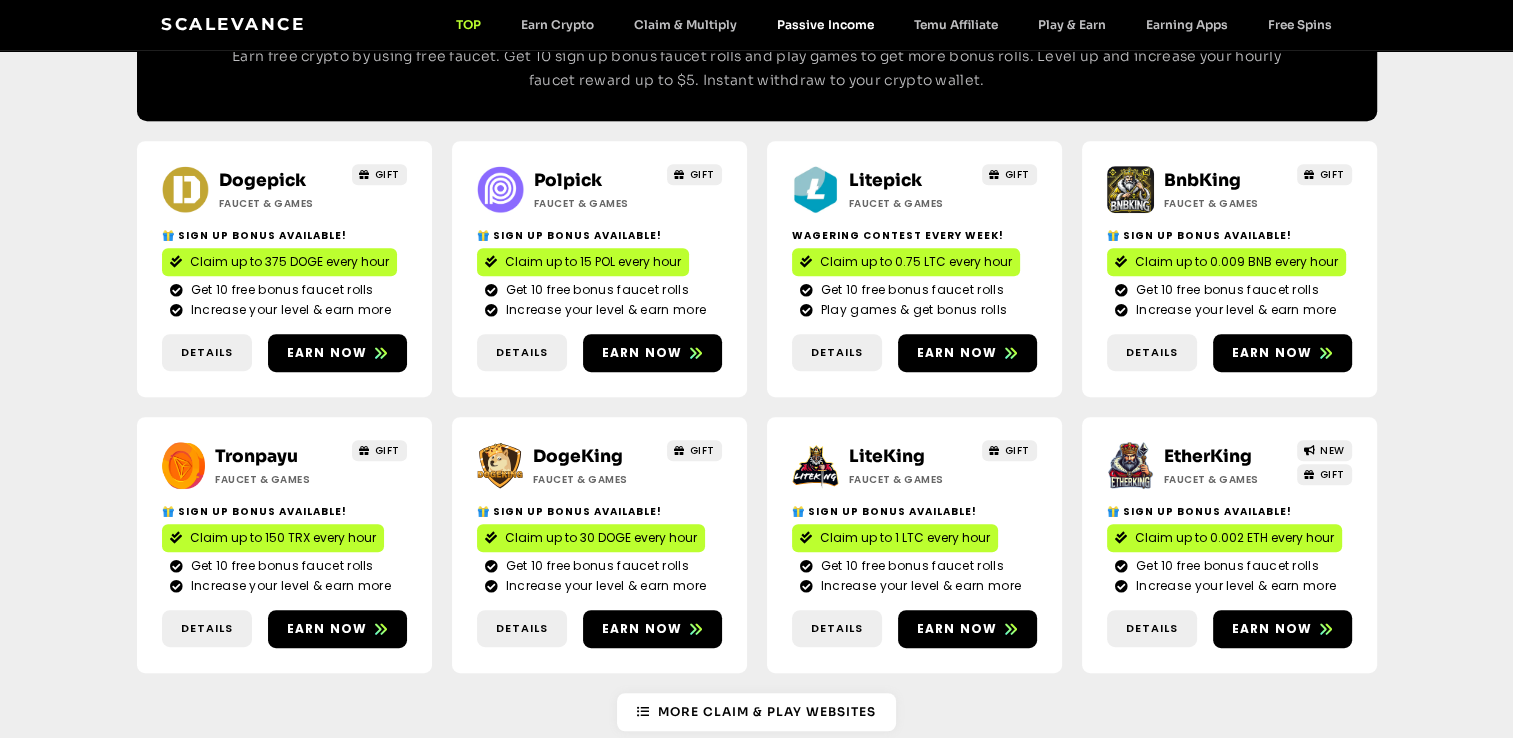 click on "Passive Income" 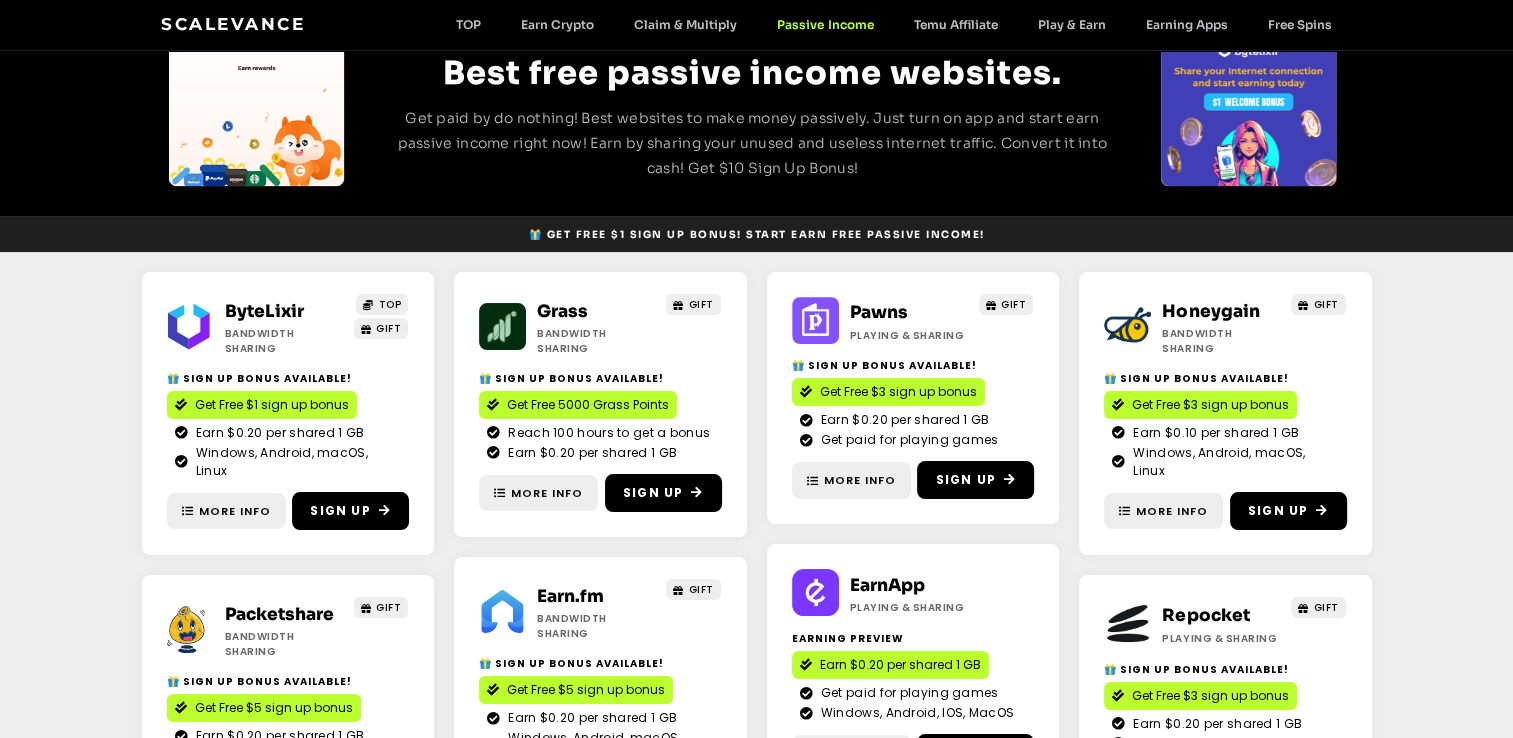 scroll, scrollTop: 0, scrollLeft: 0, axis: both 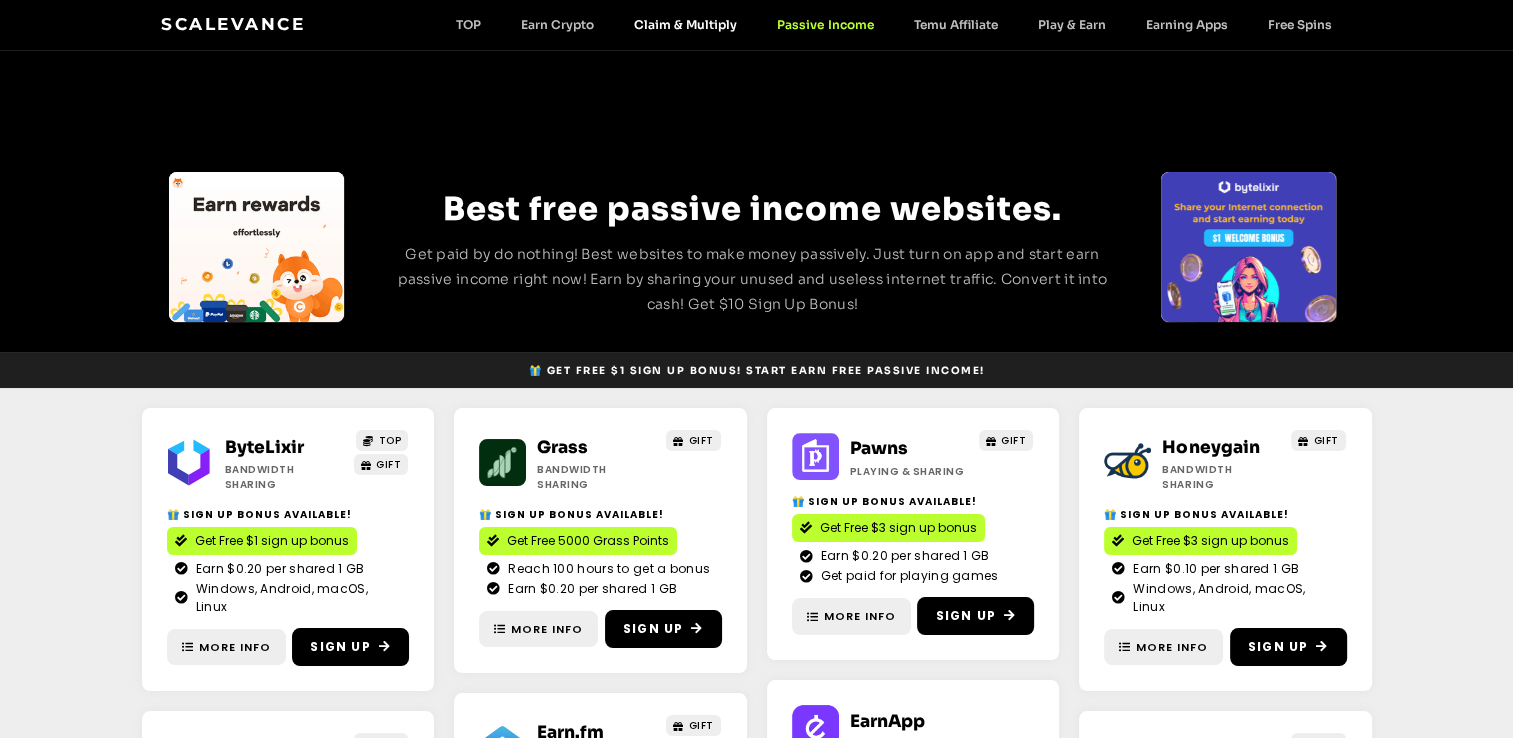 click on "Claim & Multiply" 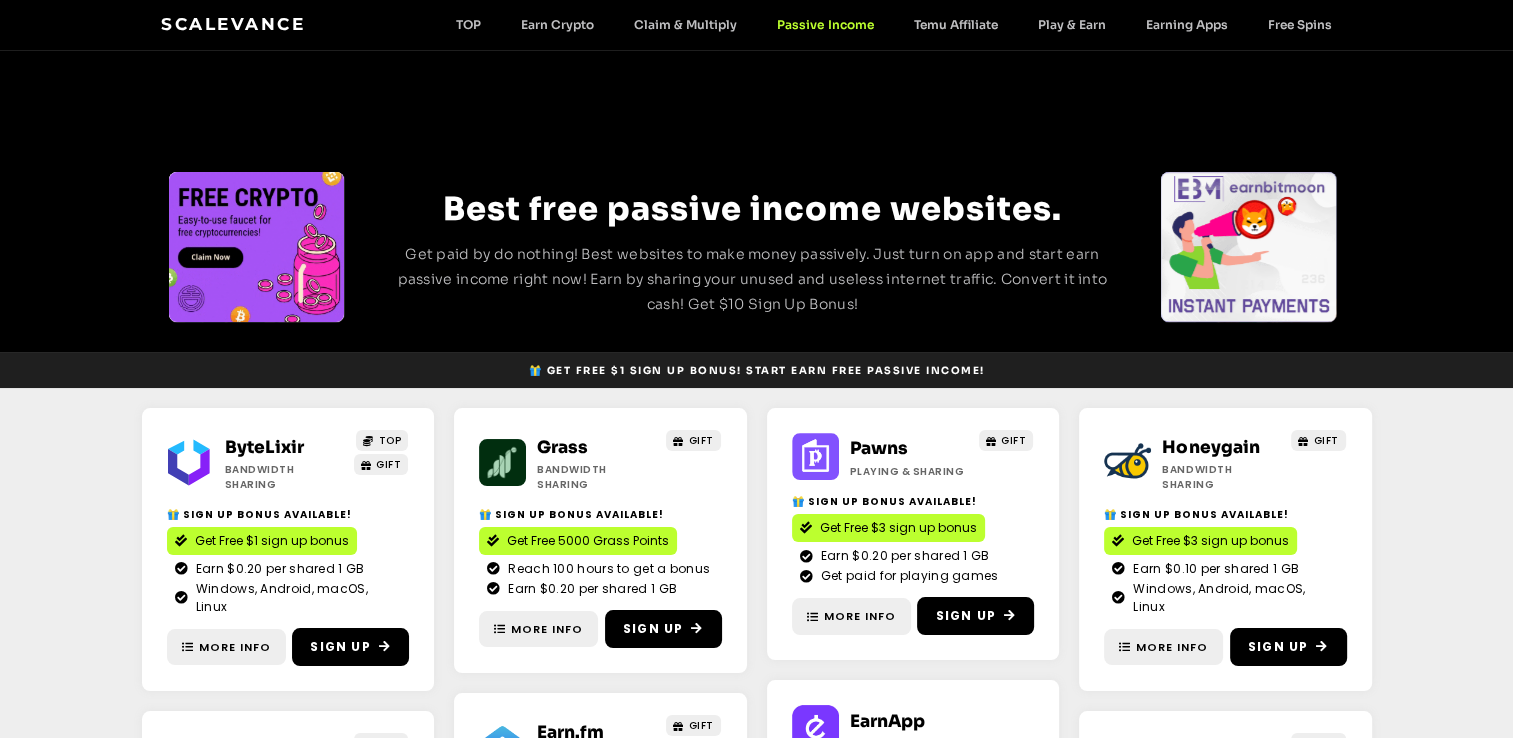 click on "Scalevance
TOP
Earn Crypto
Claim & Multiply
Passive Income
Temu Affiliate
Play & Earn
Earning Apps
Free Spins
TOP
Earn Crypto
Claim & Multiply
Passive Income
Temu Affiliate
Play & Earn
Earning Apps
Free Spins" at bounding box center (756, 25) 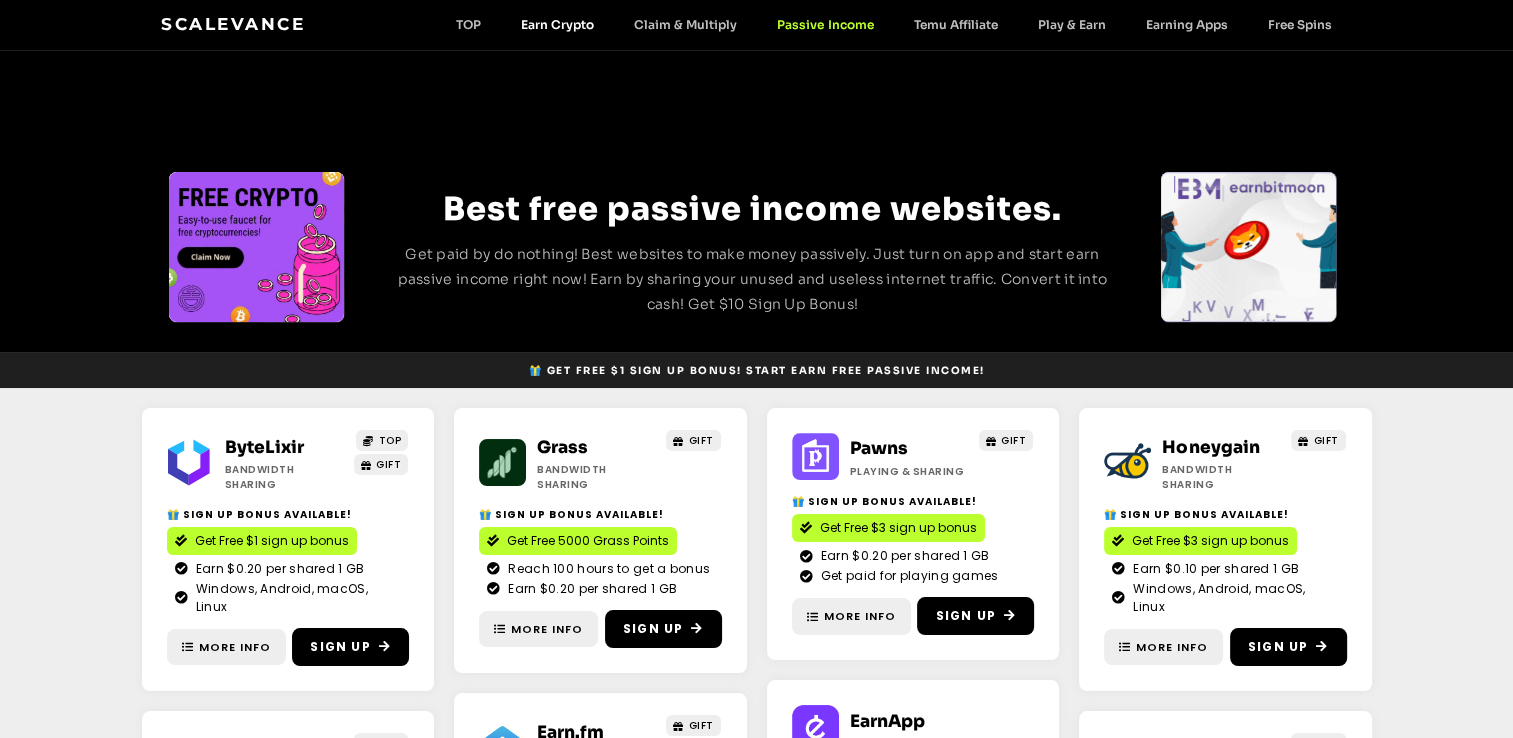 click on "Earn Crypto" 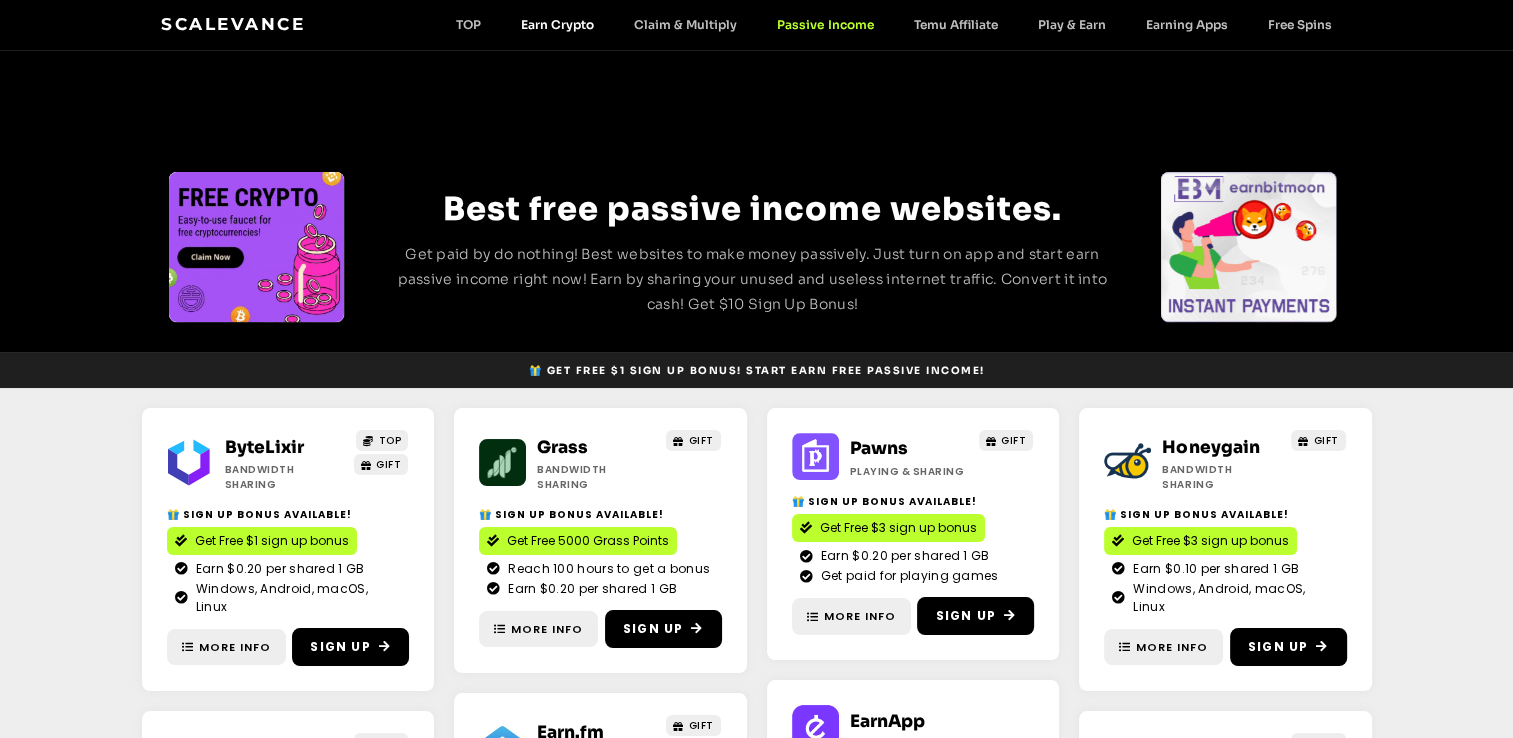 click on "Earn Crypto" 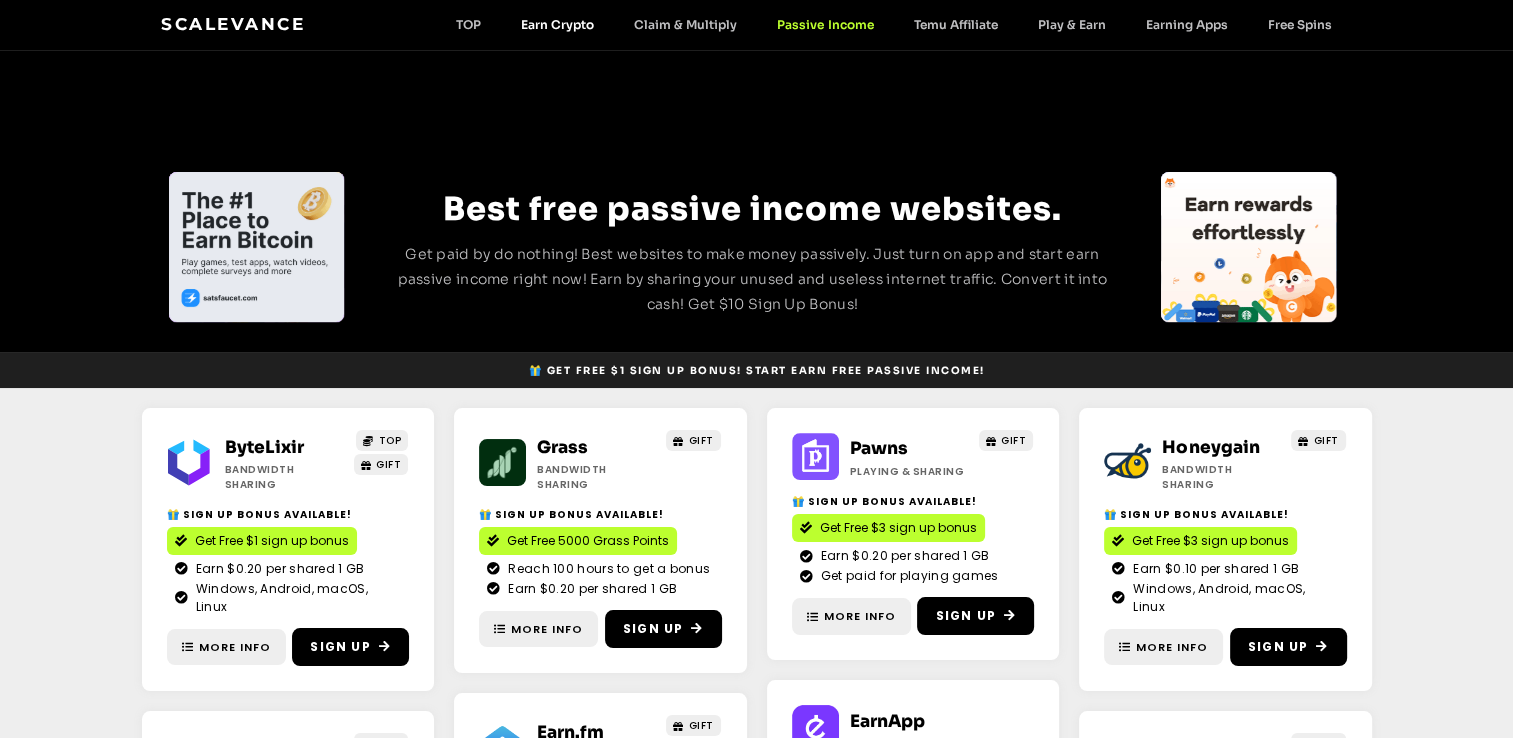 click on "Earn Crypto" 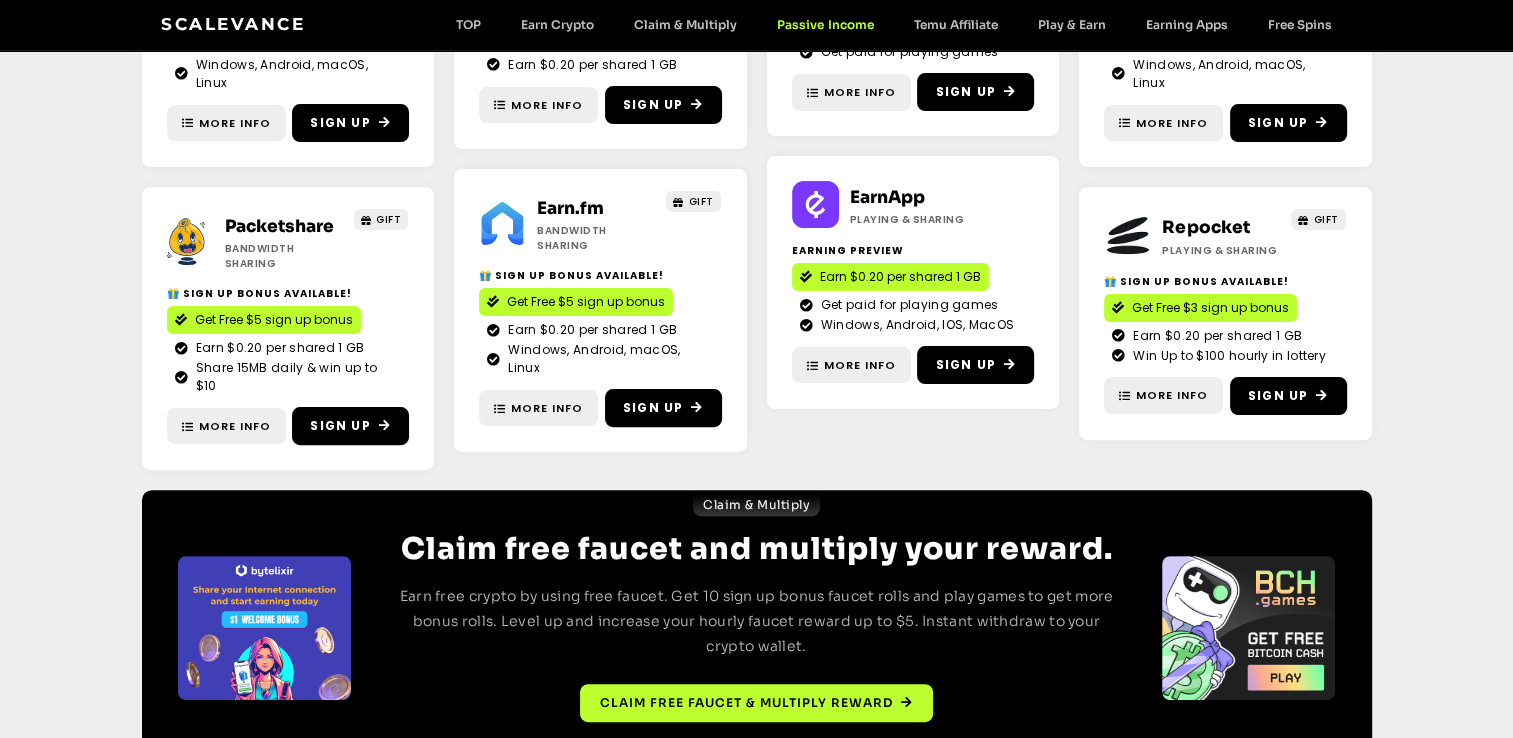 scroll, scrollTop: 528, scrollLeft: 0, axis: vertical 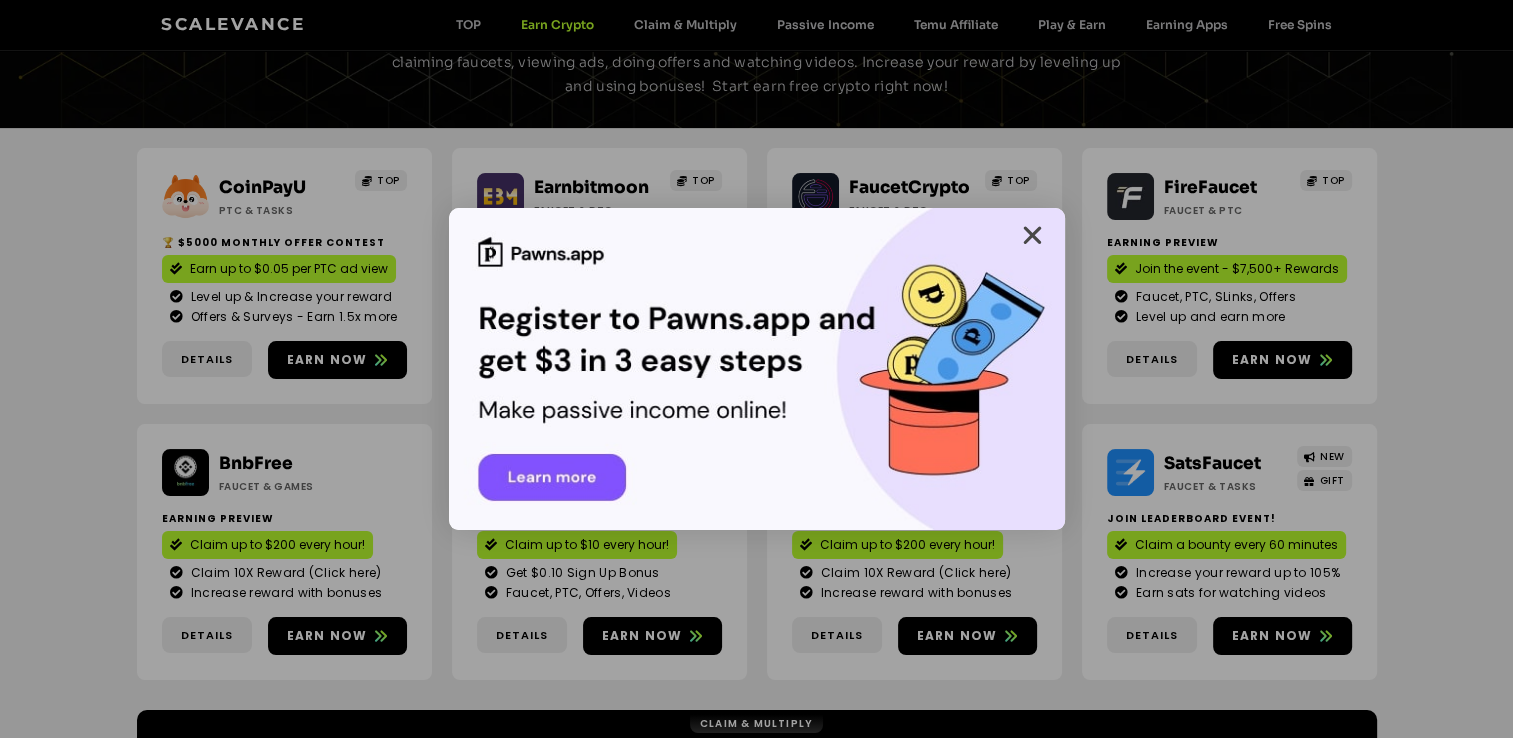 click at bounding box center [1032, 235] 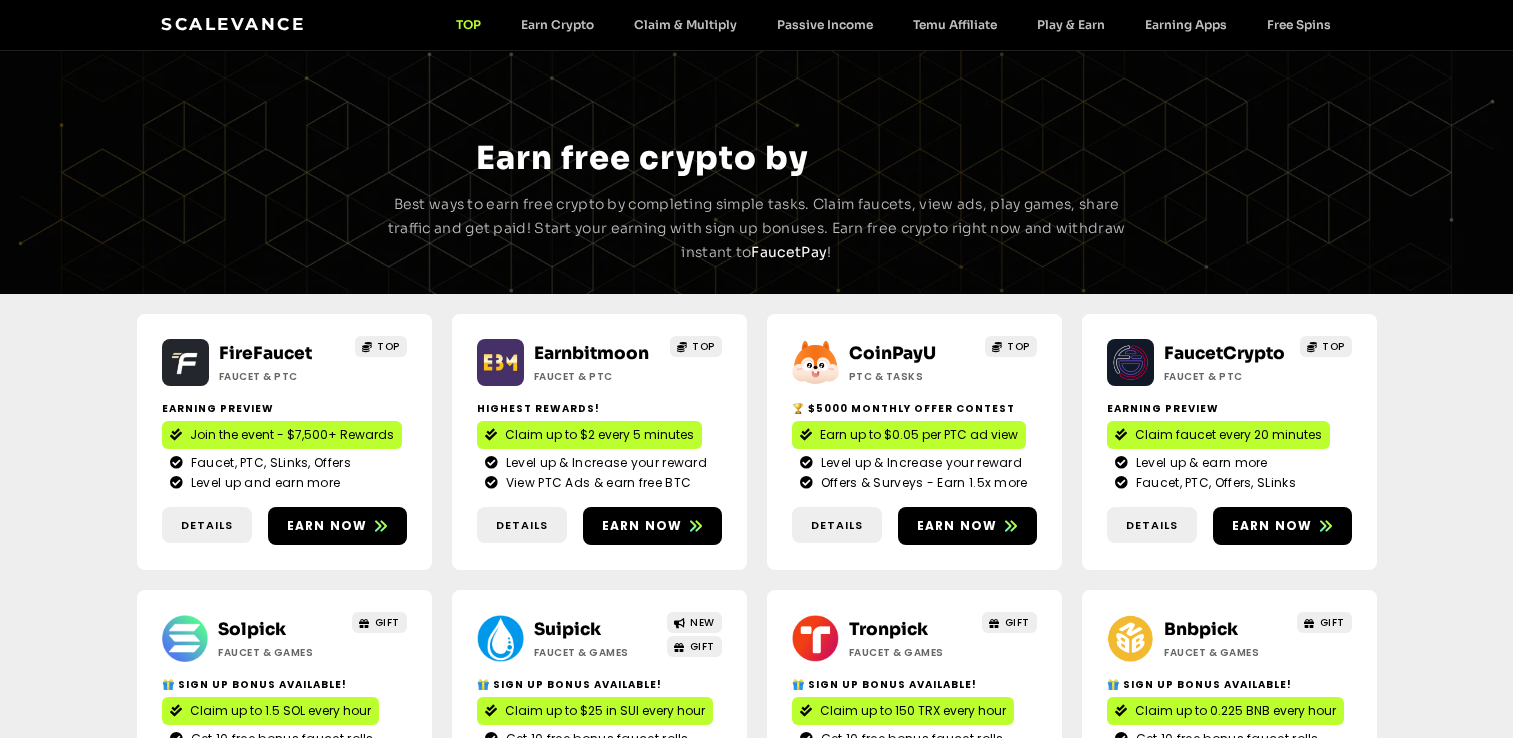 scroll, scrollTop: 0, scrollLeft: 0, axis: both 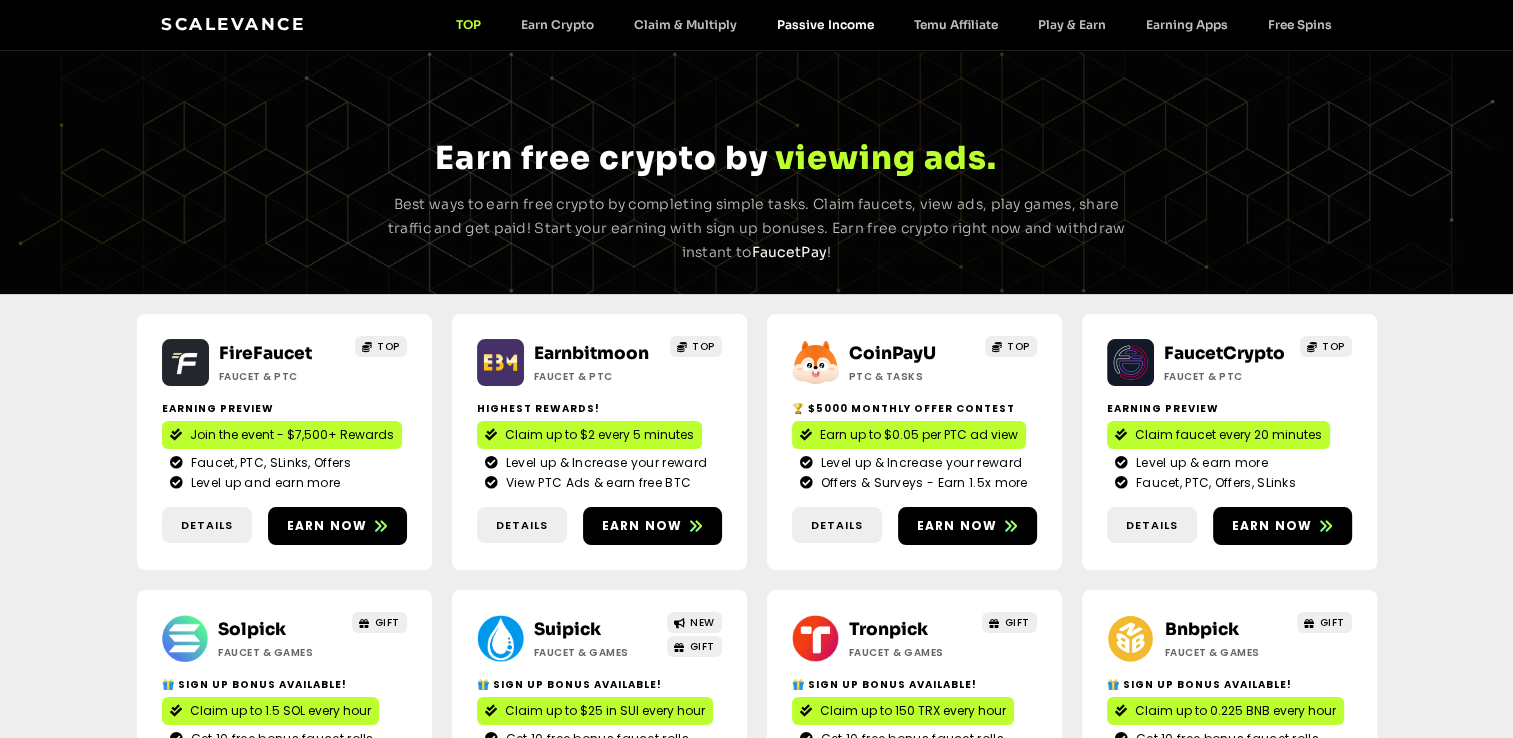 click on "Passive Income" 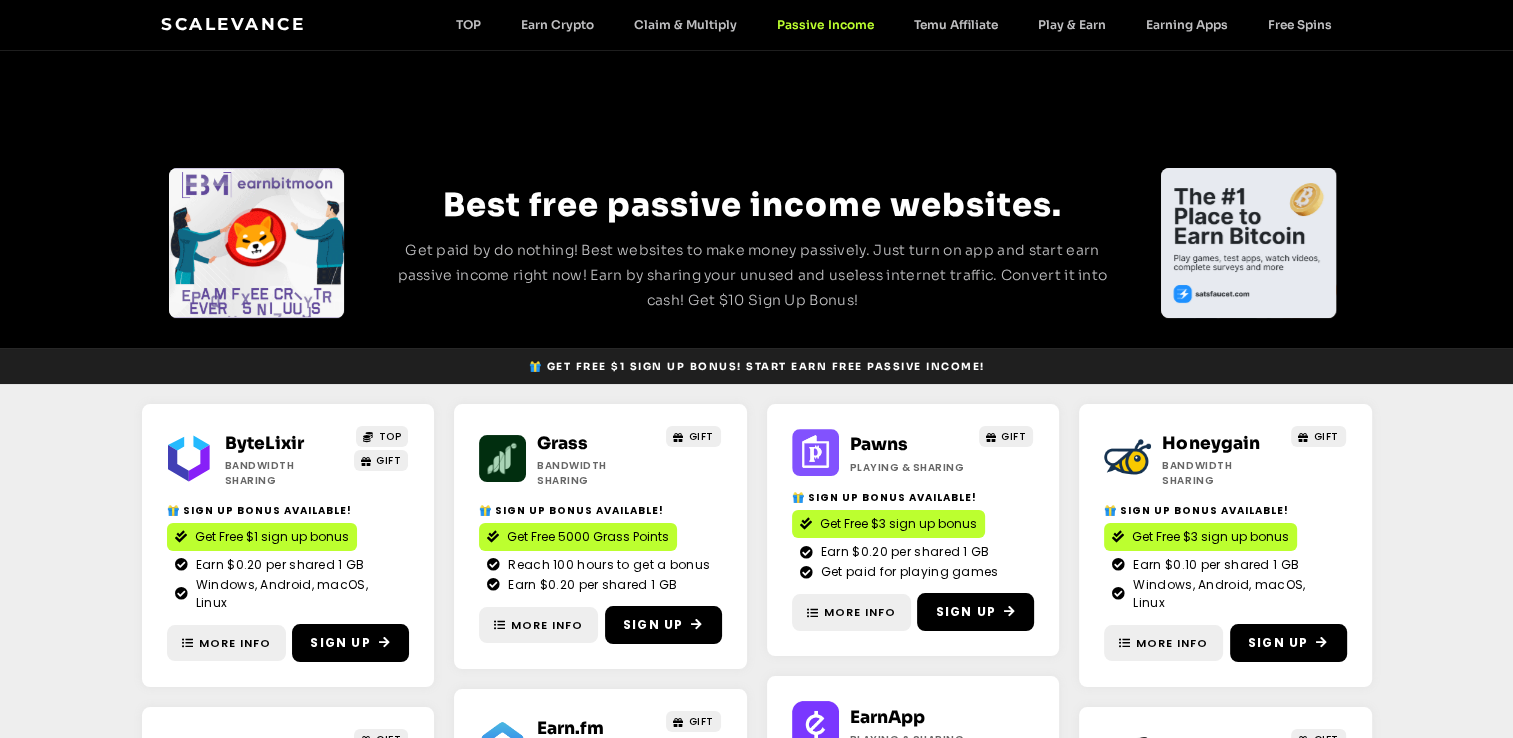 scroll, scrollTop: 2, scrollLeft: 0, axis: vertical 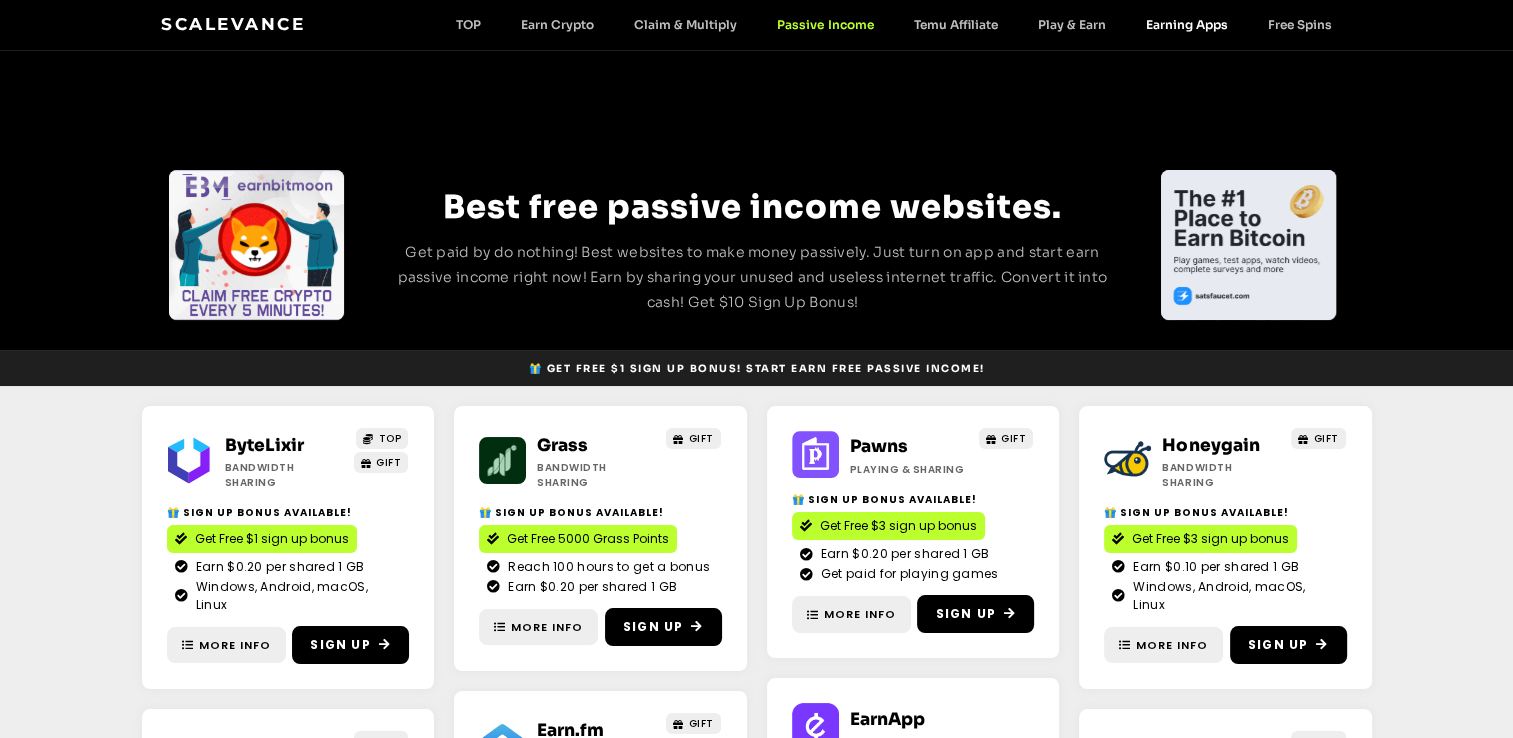 click on "Earning Apps" 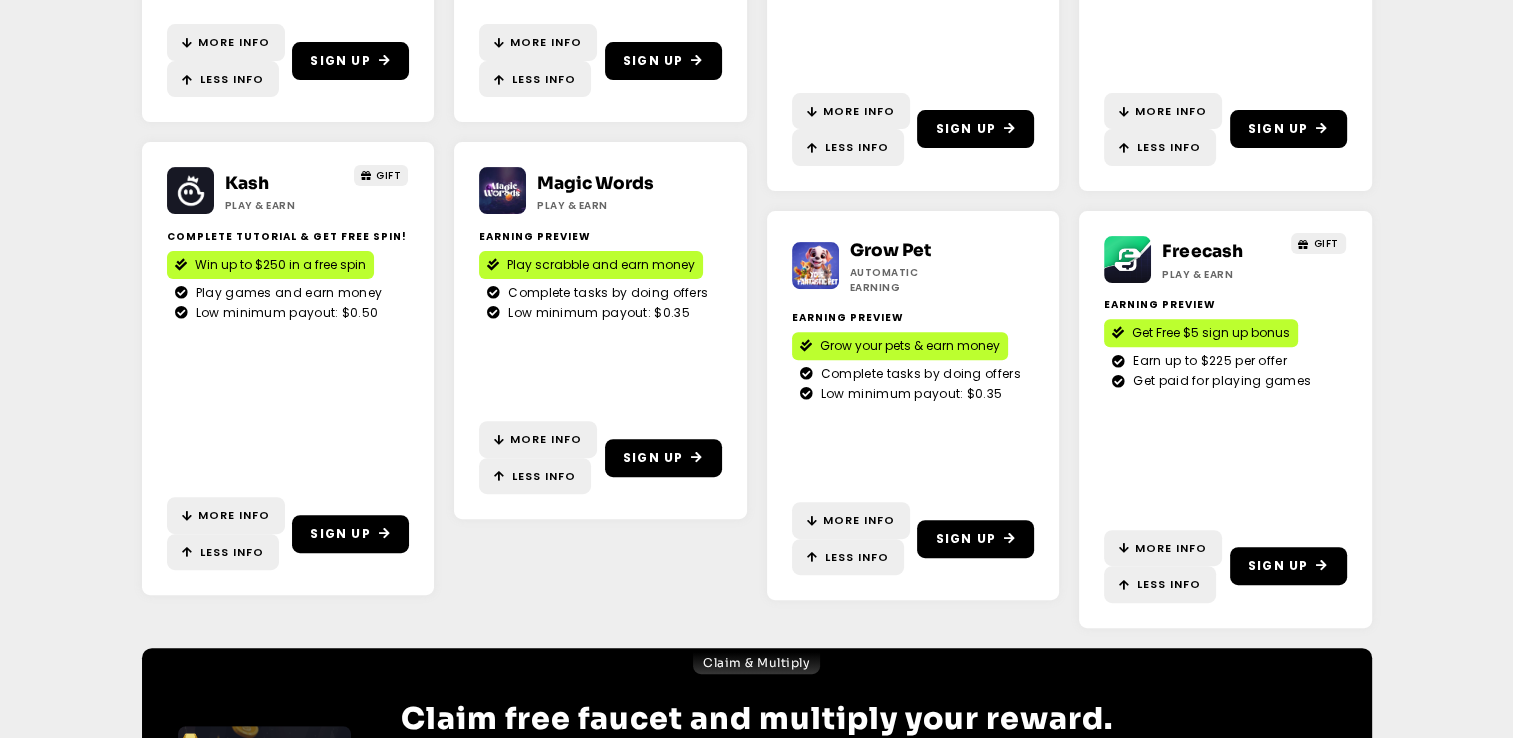 scroll, scrollTop: 560, scrollLeft: 0, axis: vertical 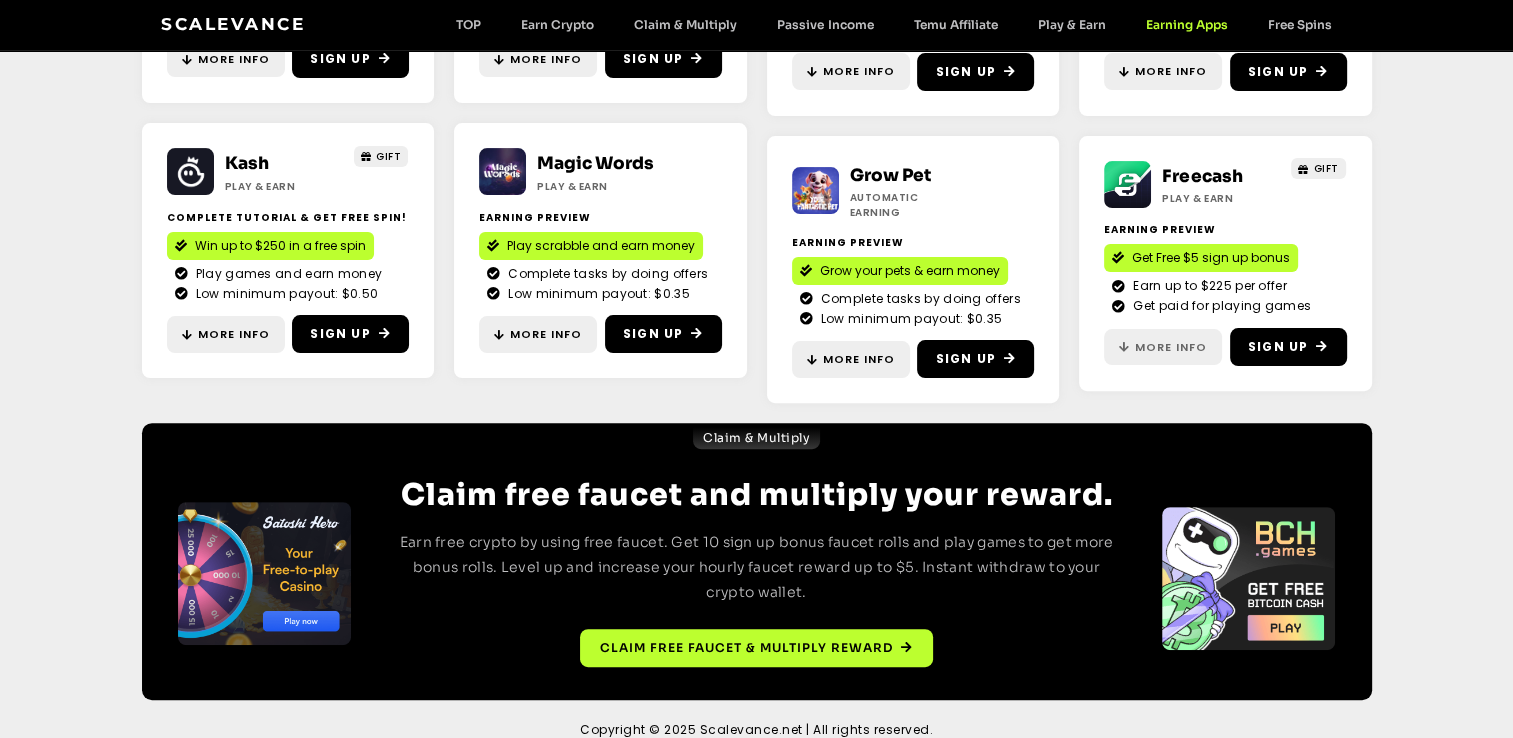 click on "More Info" at bounding box center (1171, 347) 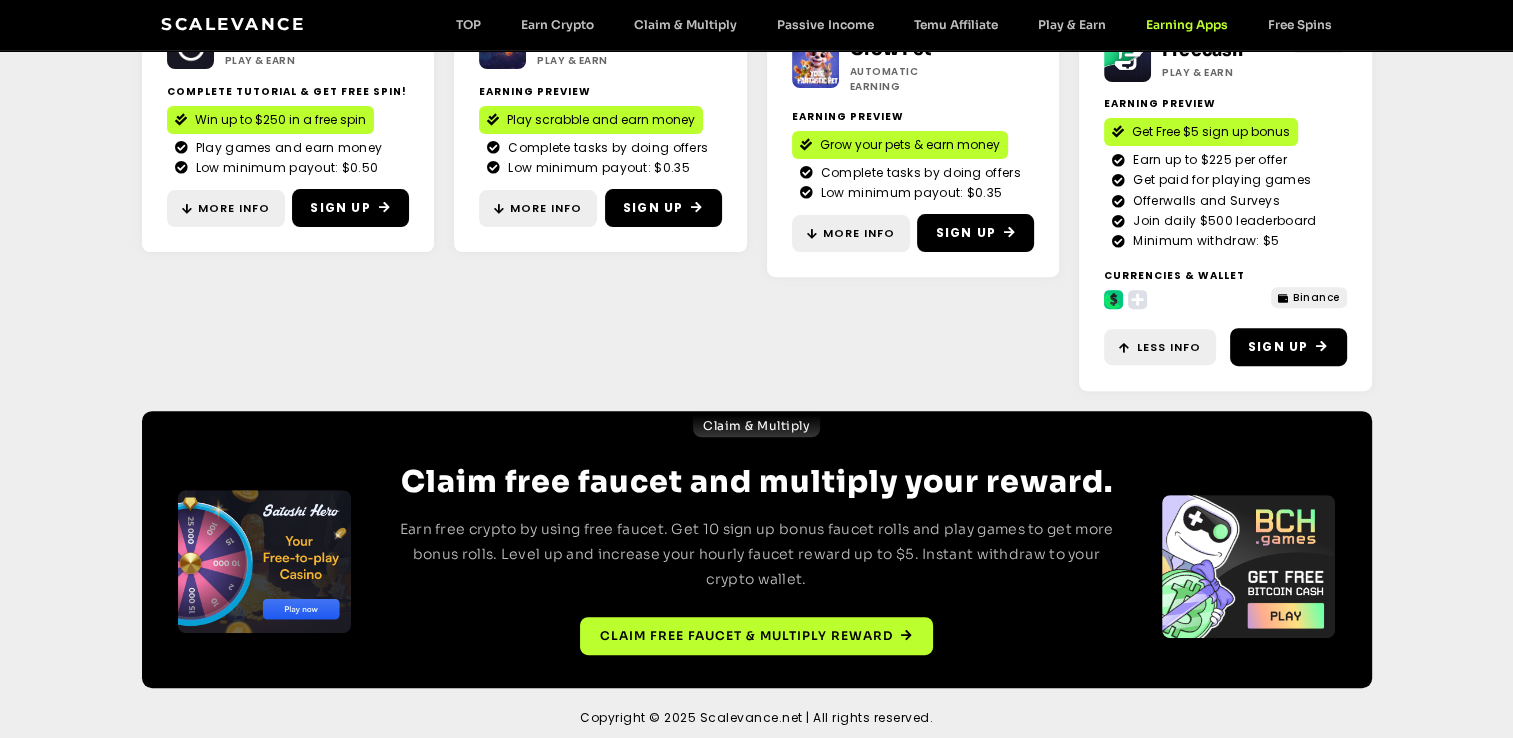 scroll, scrollTop: 0, scrollLeft: 0, axis: both 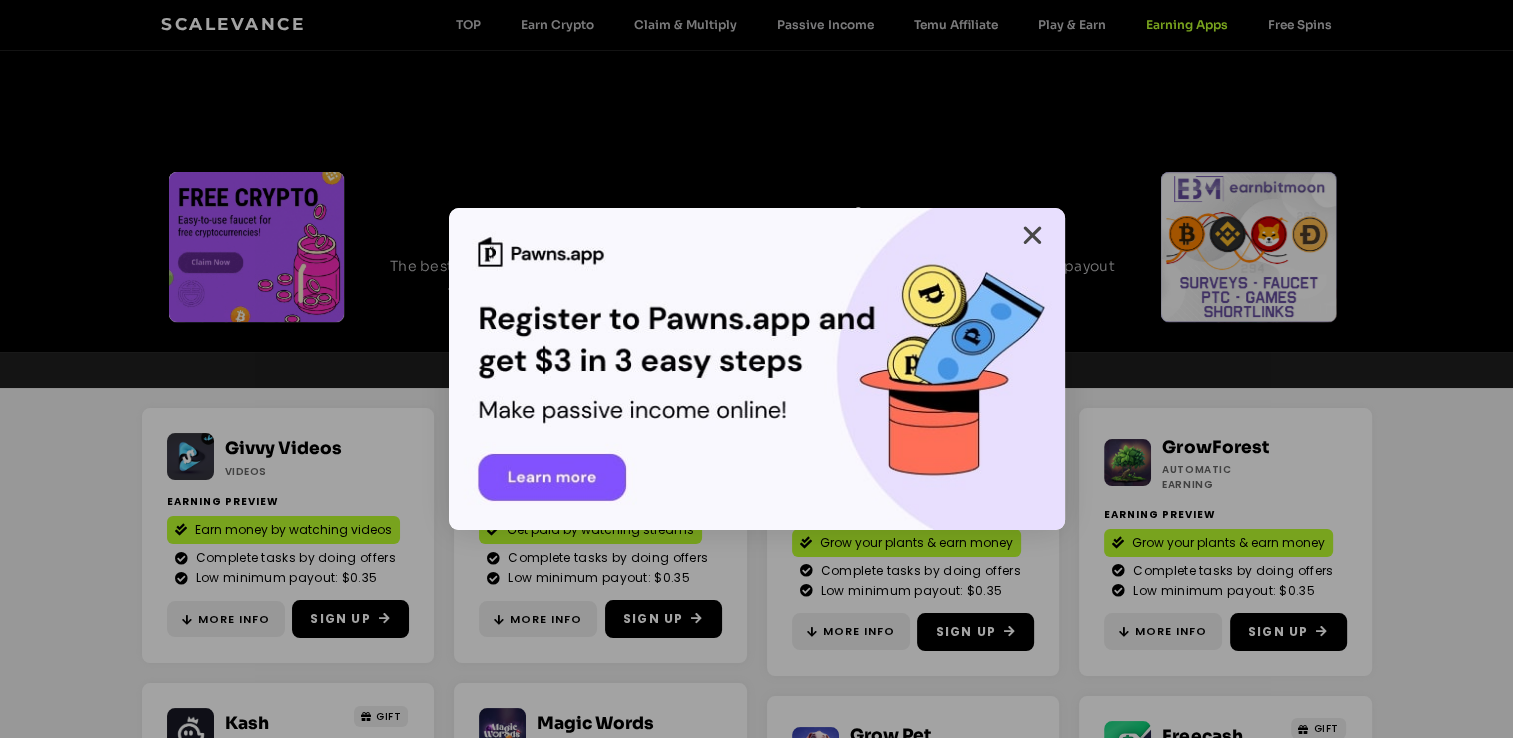 click at bounding box center [1032, 235] 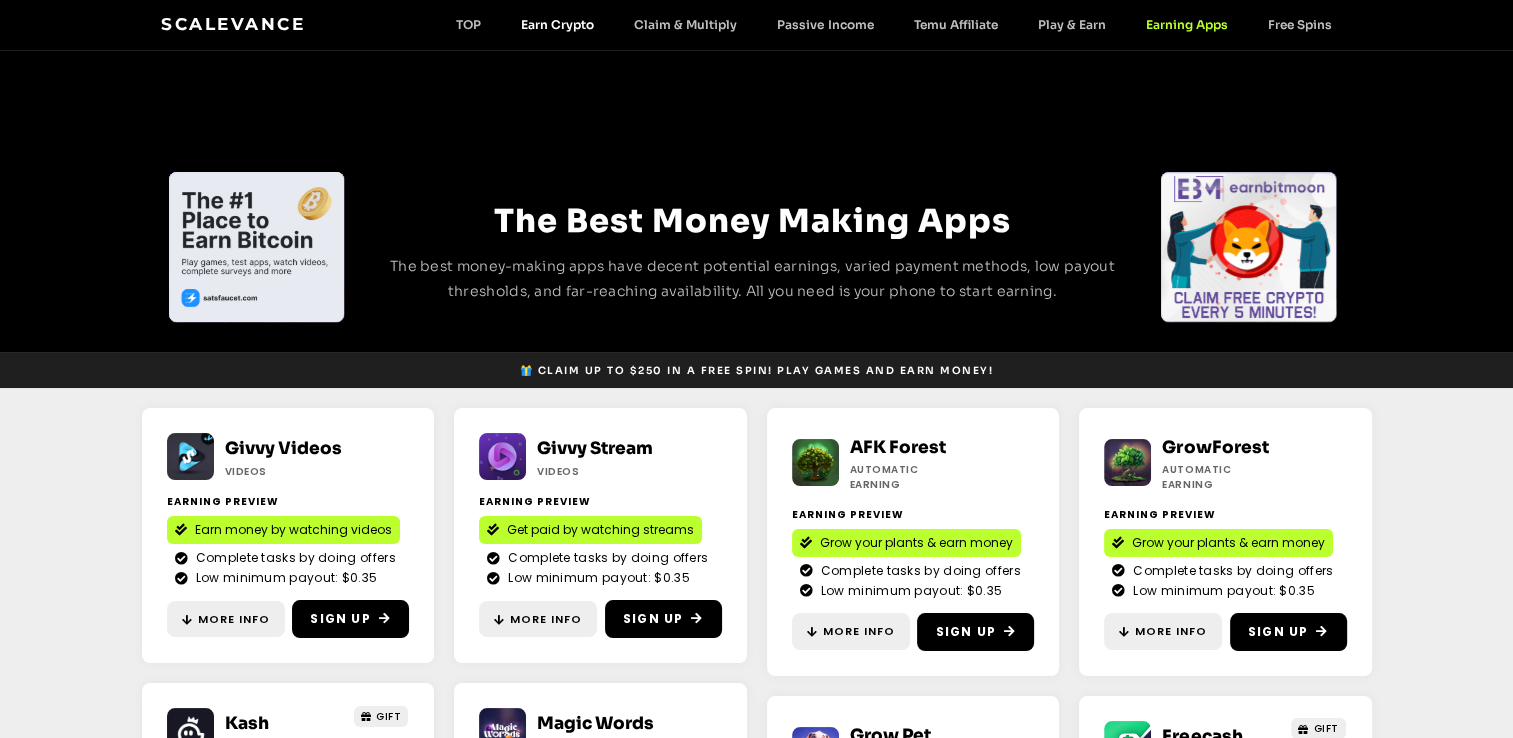 click on "Earn Crypto" 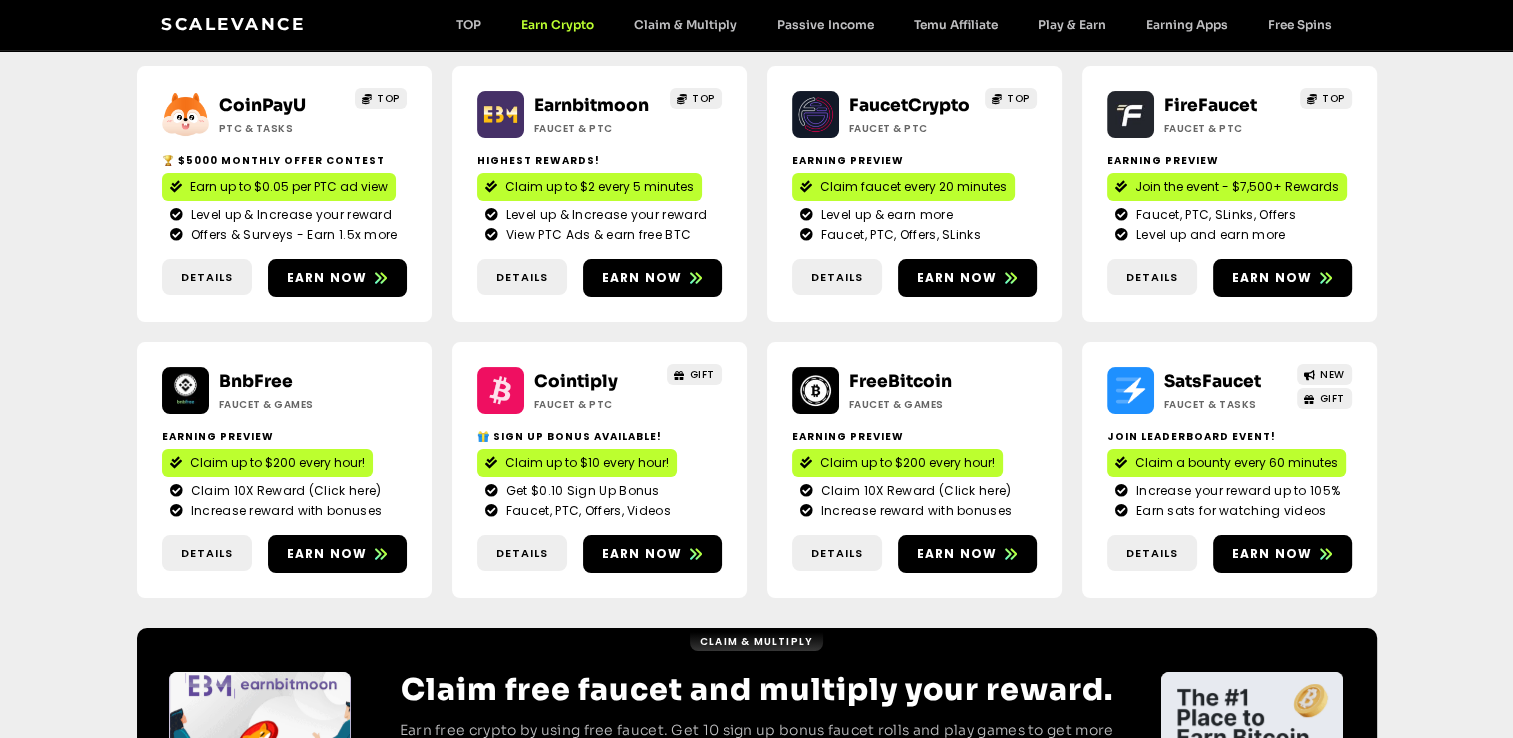 scroll, scrollTop: 252, scrollLeft: 0, axis: vertical 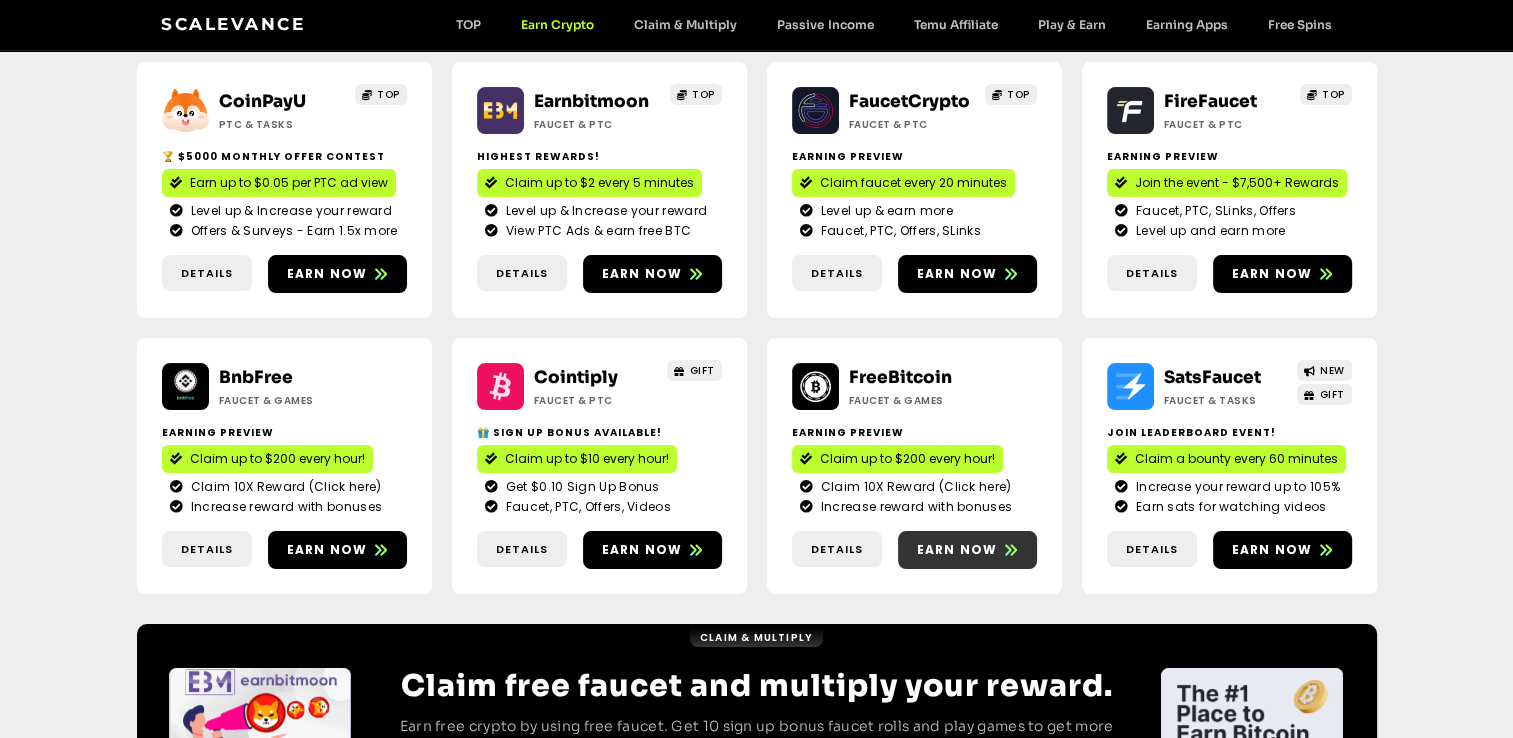click on "Earn now" at bounding box center (967, 550) 